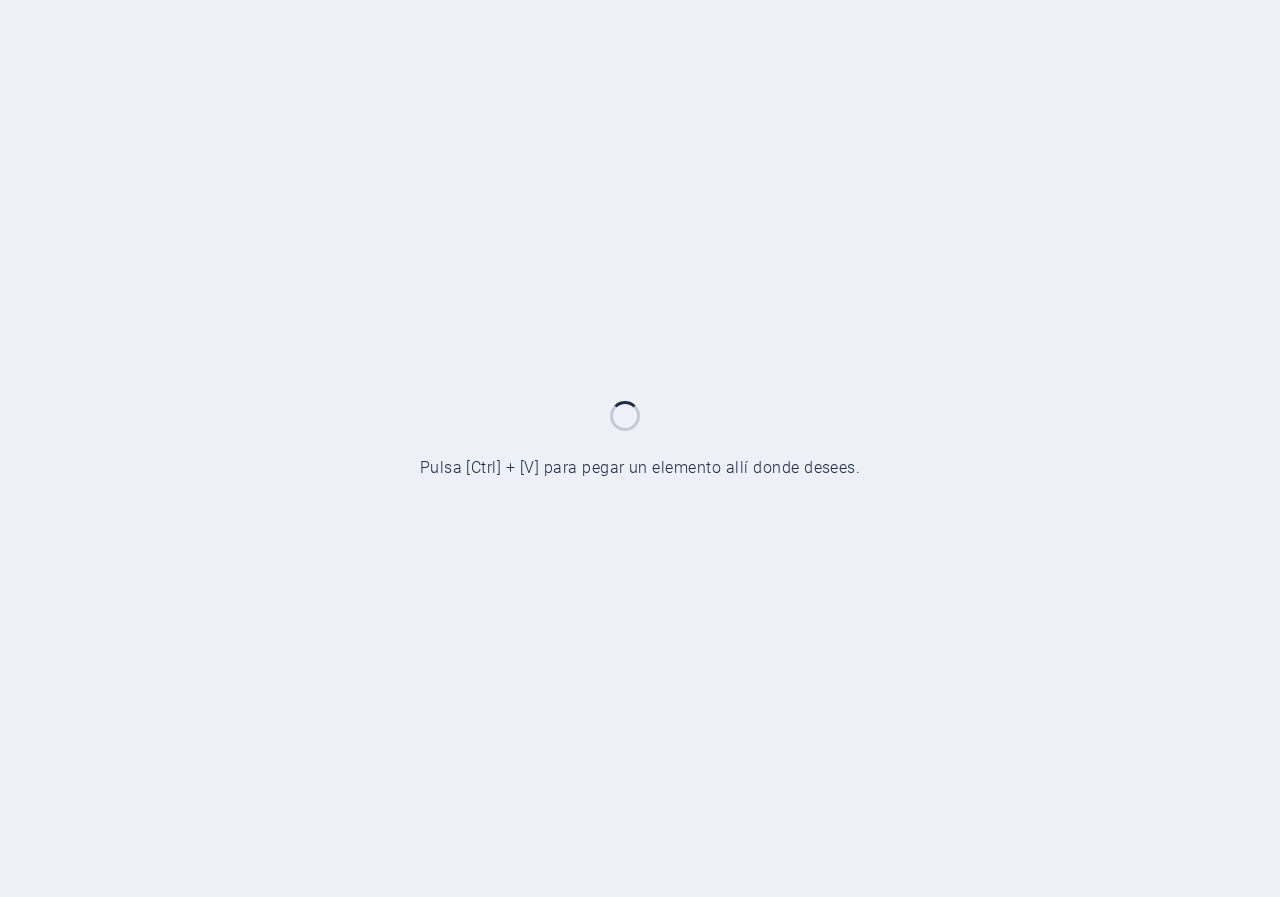 scroll, scrollTop: 0, scrollLeft: 0, axis: both 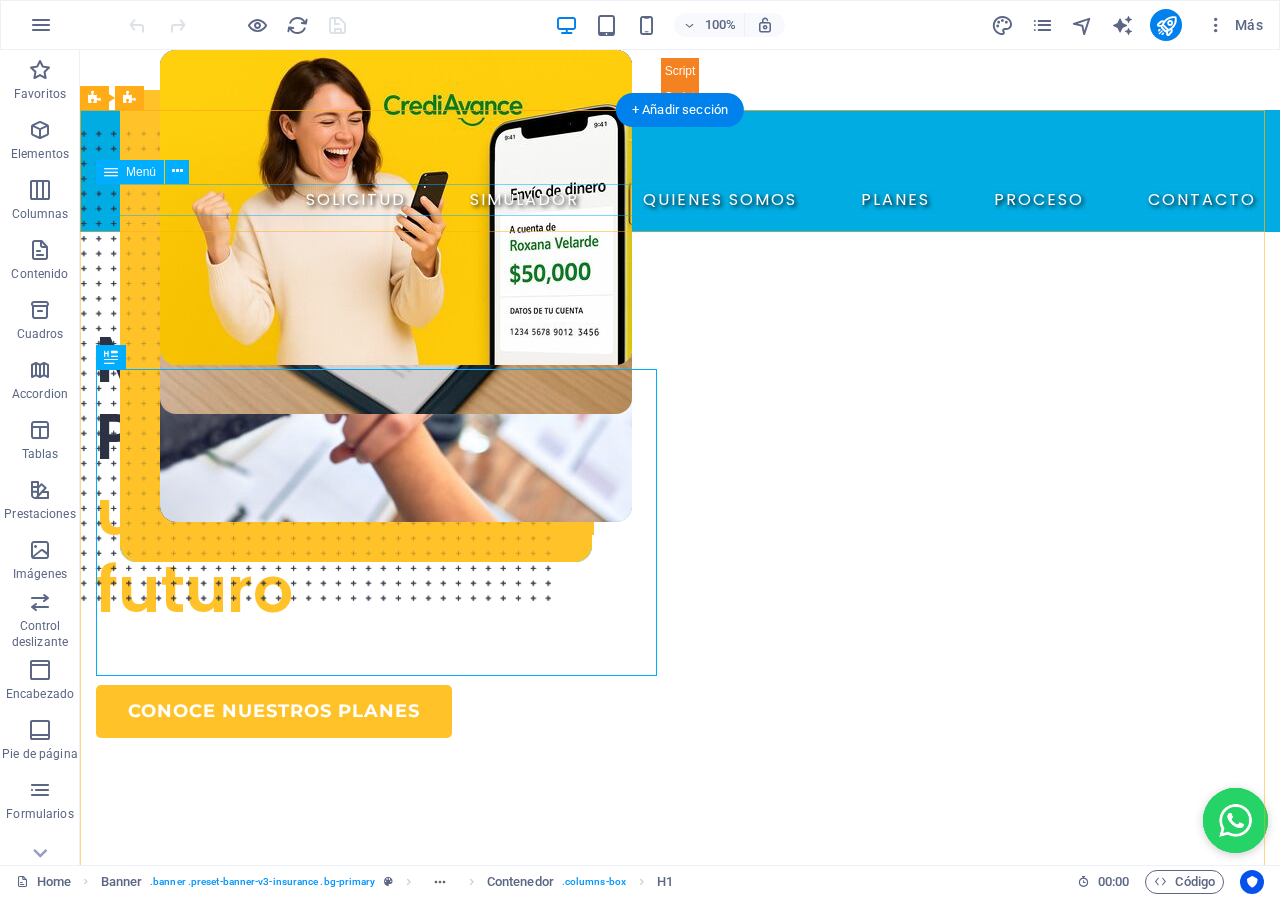 click on "SOLICITUD SIMULADOR QUIENES SOMOS PLANES PROCESO CONTACTO" at bounding box center (680, 200) 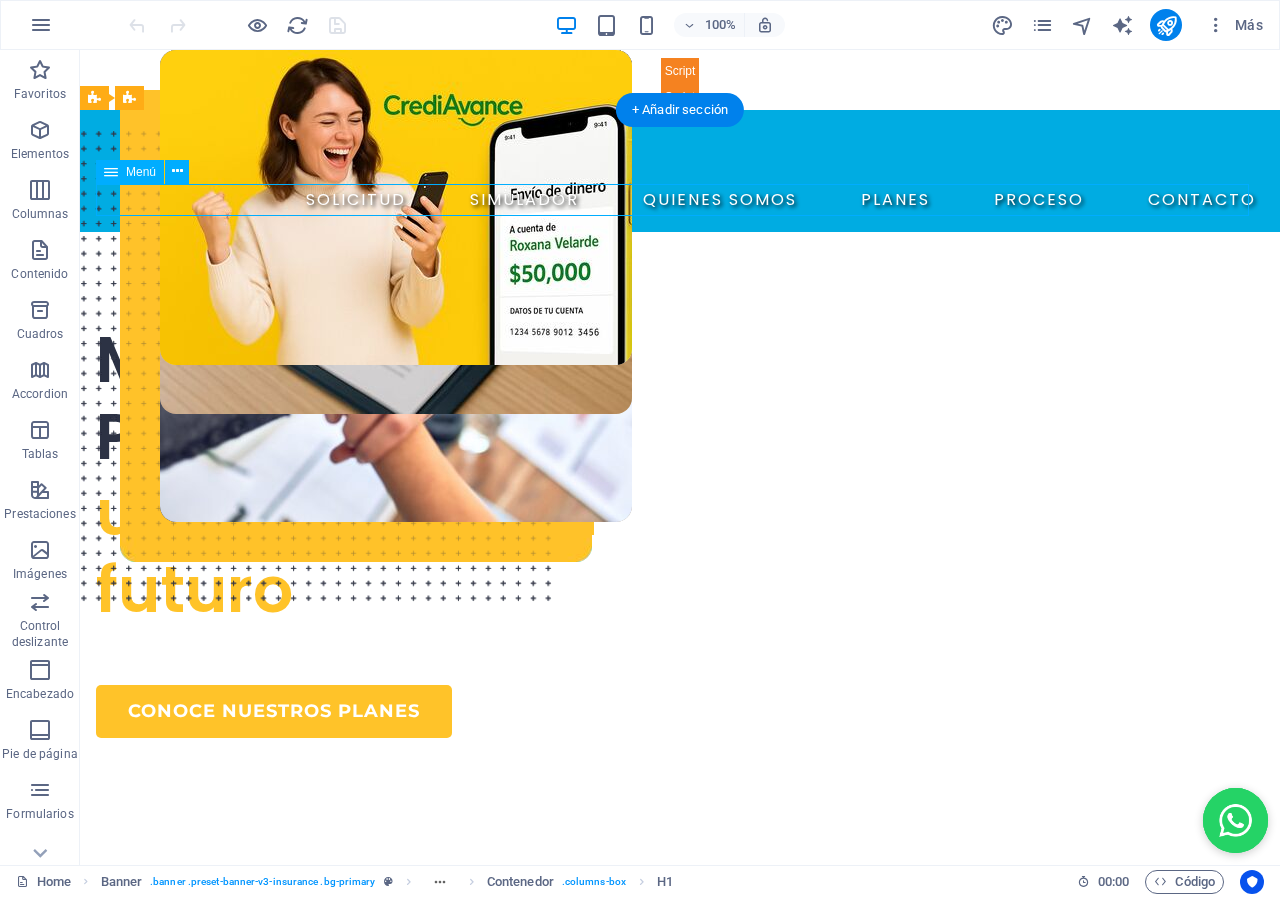 click on "SOLICITUD SIMULADOR QUIENES SOMOS PLANES PROCESO CONTACTO" at bounding box center [680, 200] 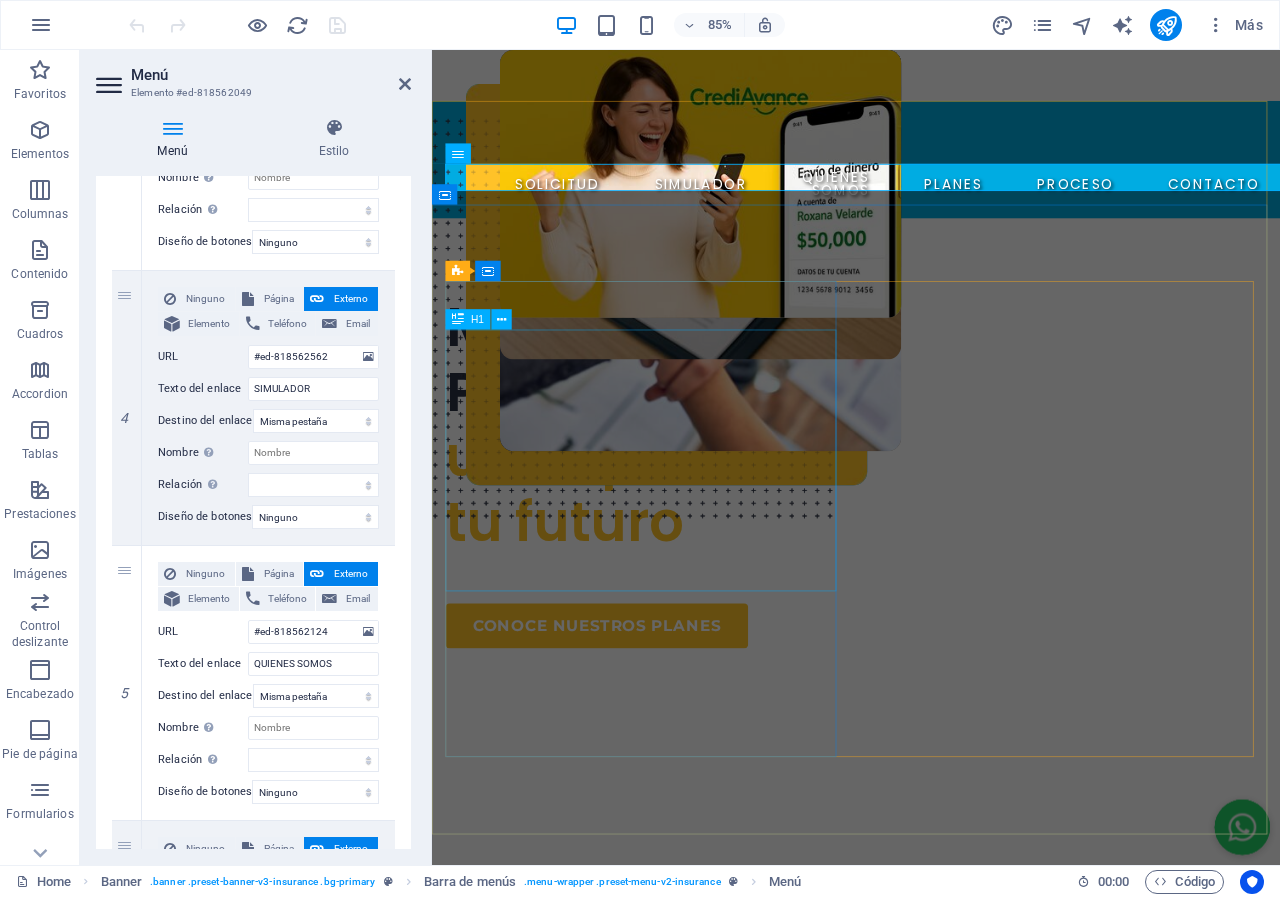 scroll, scrollTop: 701, scrollLeft: 0, axis: vertical 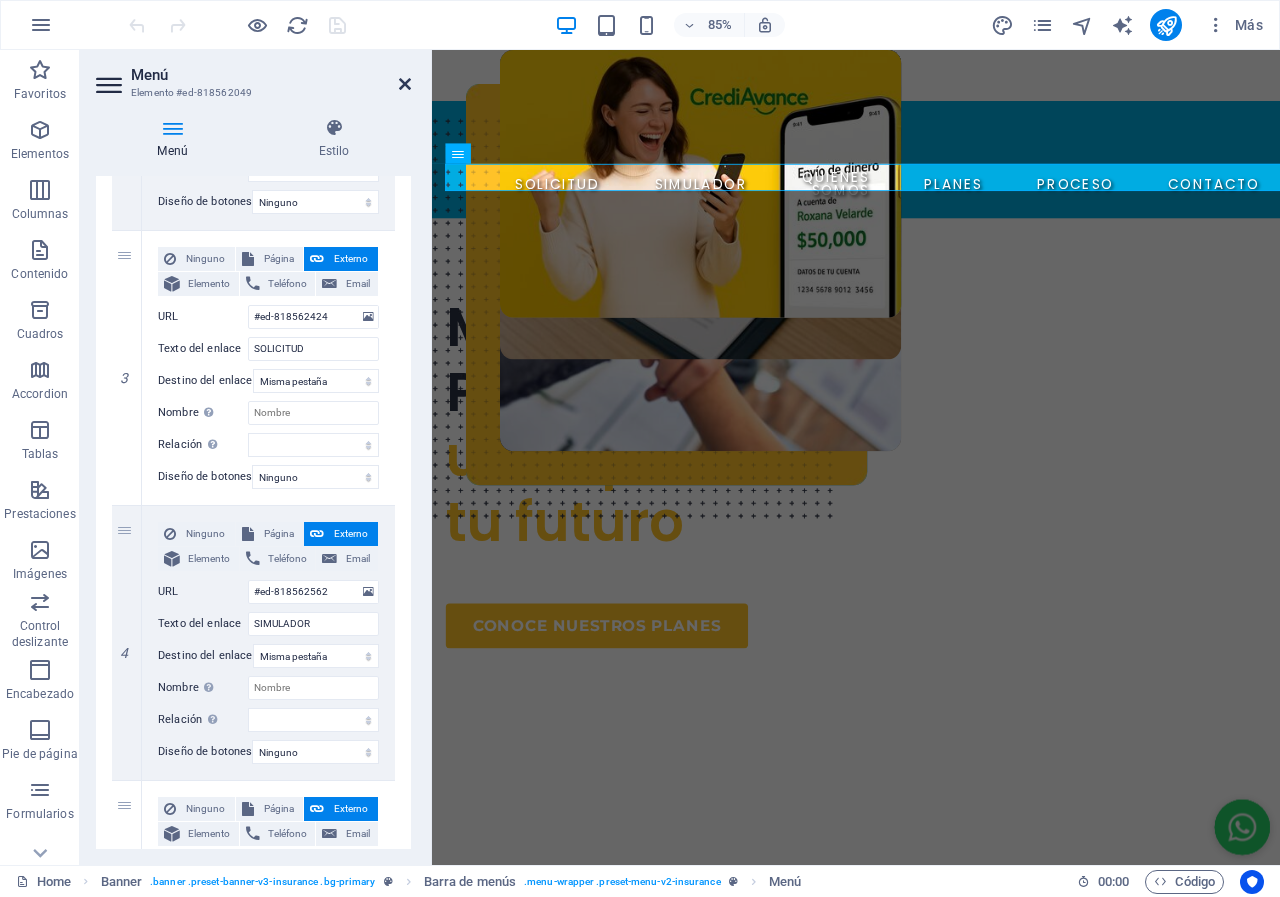 click at bounding box center (405, 84) 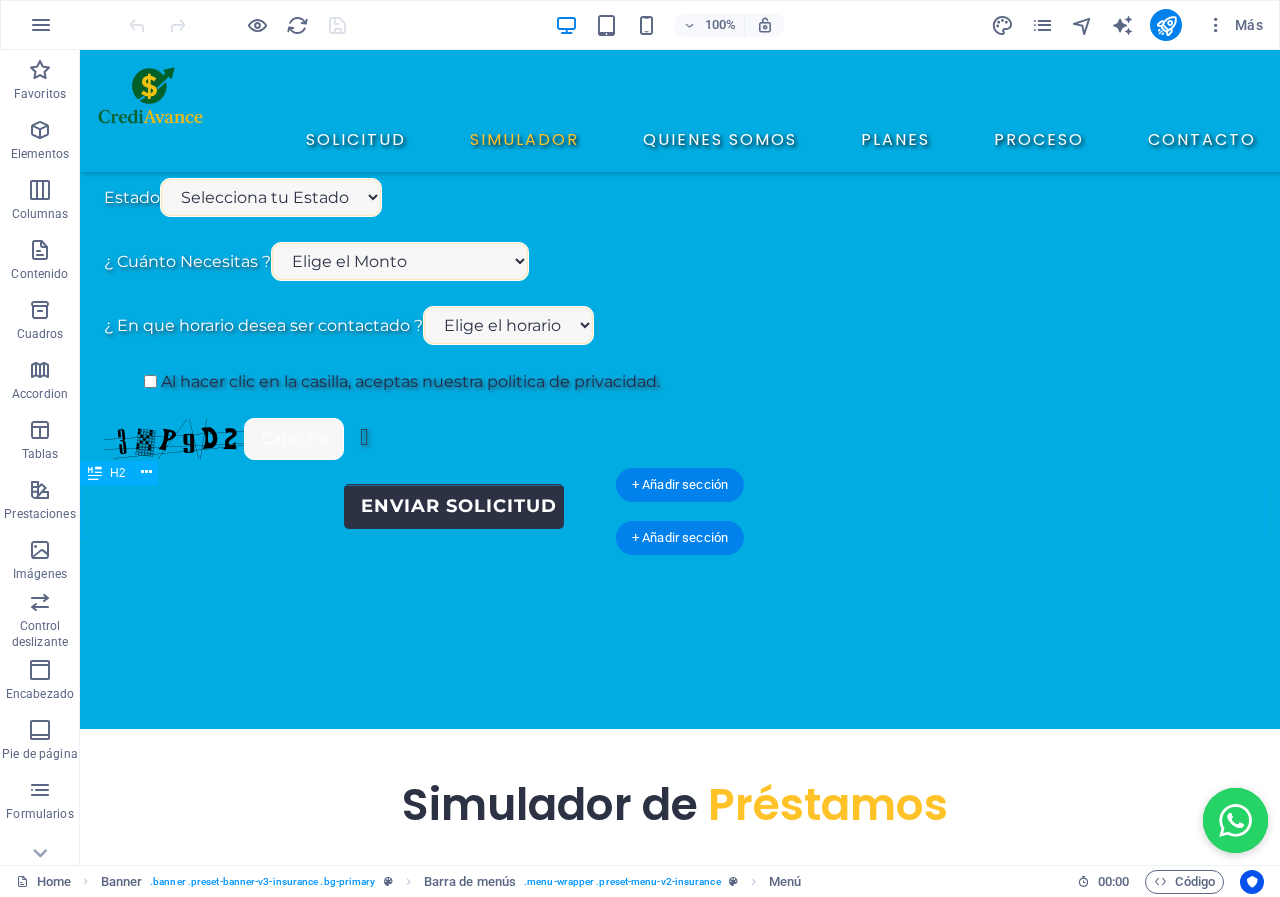 scroll, scrollTop: 2300, scrollLeft: 0, axis: vertical 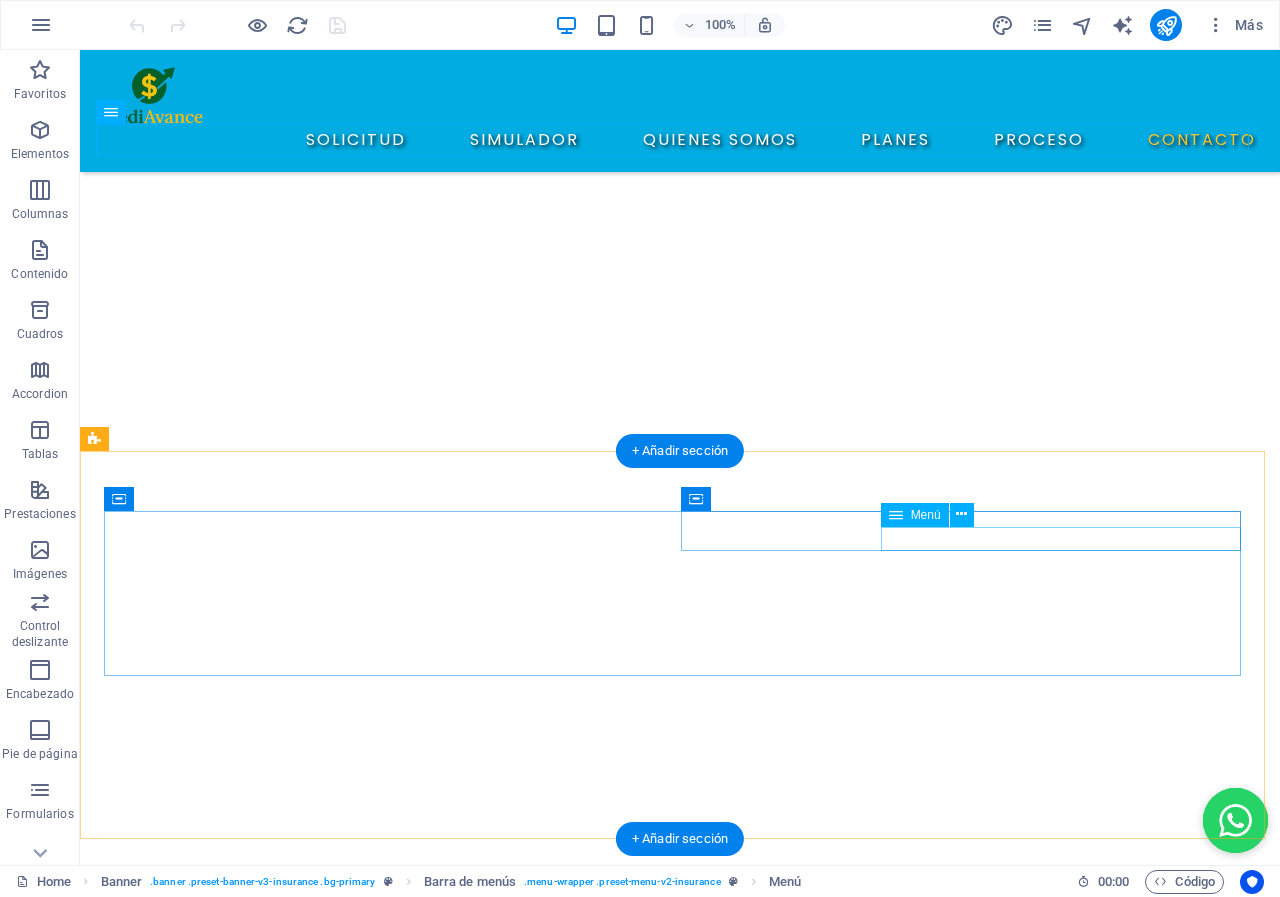 click on "Aviso de Privacidad Terminos y Condiciones" at bounding box center [388, 8432] 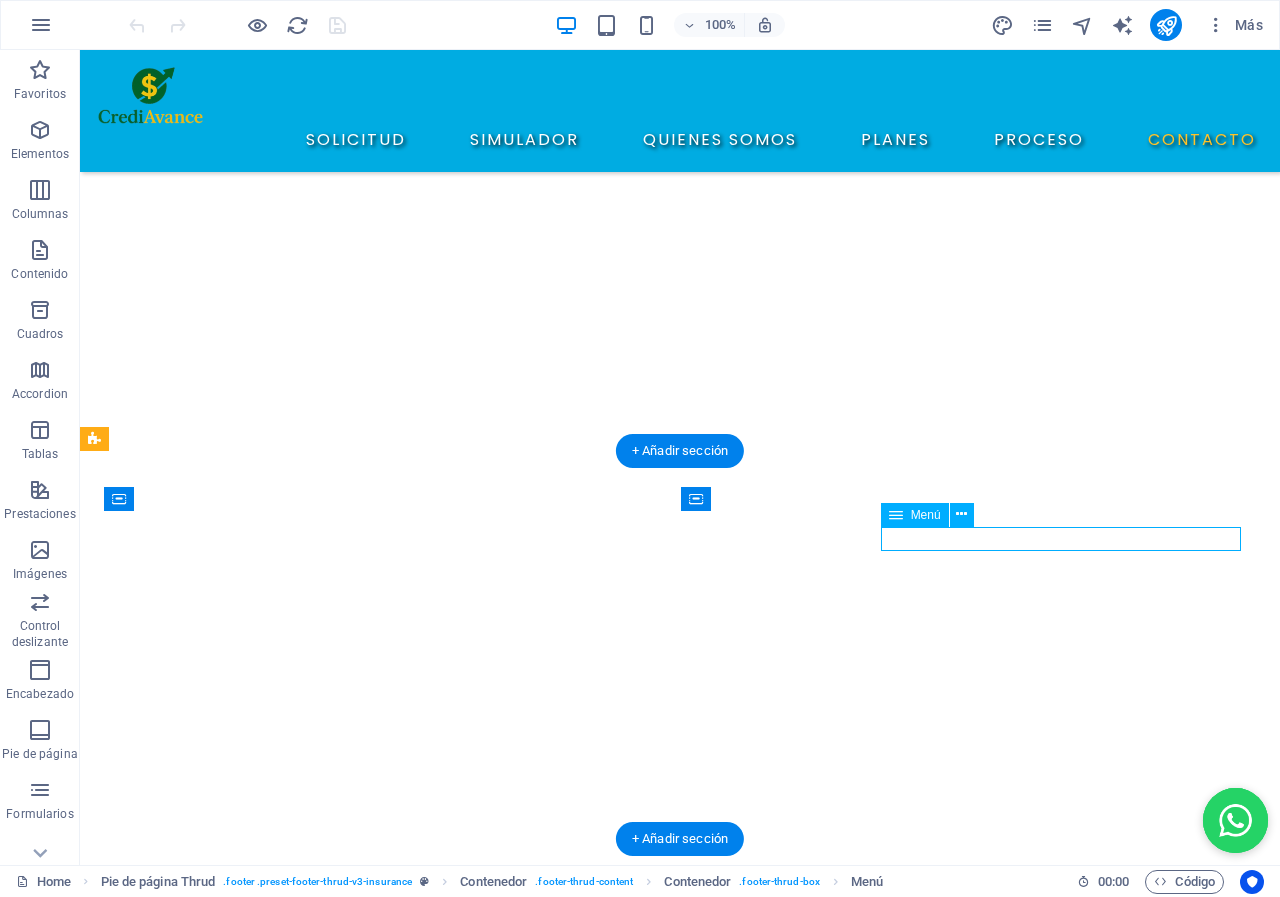 click on "Aviso de Privacidad Terminos y Condiciones" at bounding box center (388, 8432) 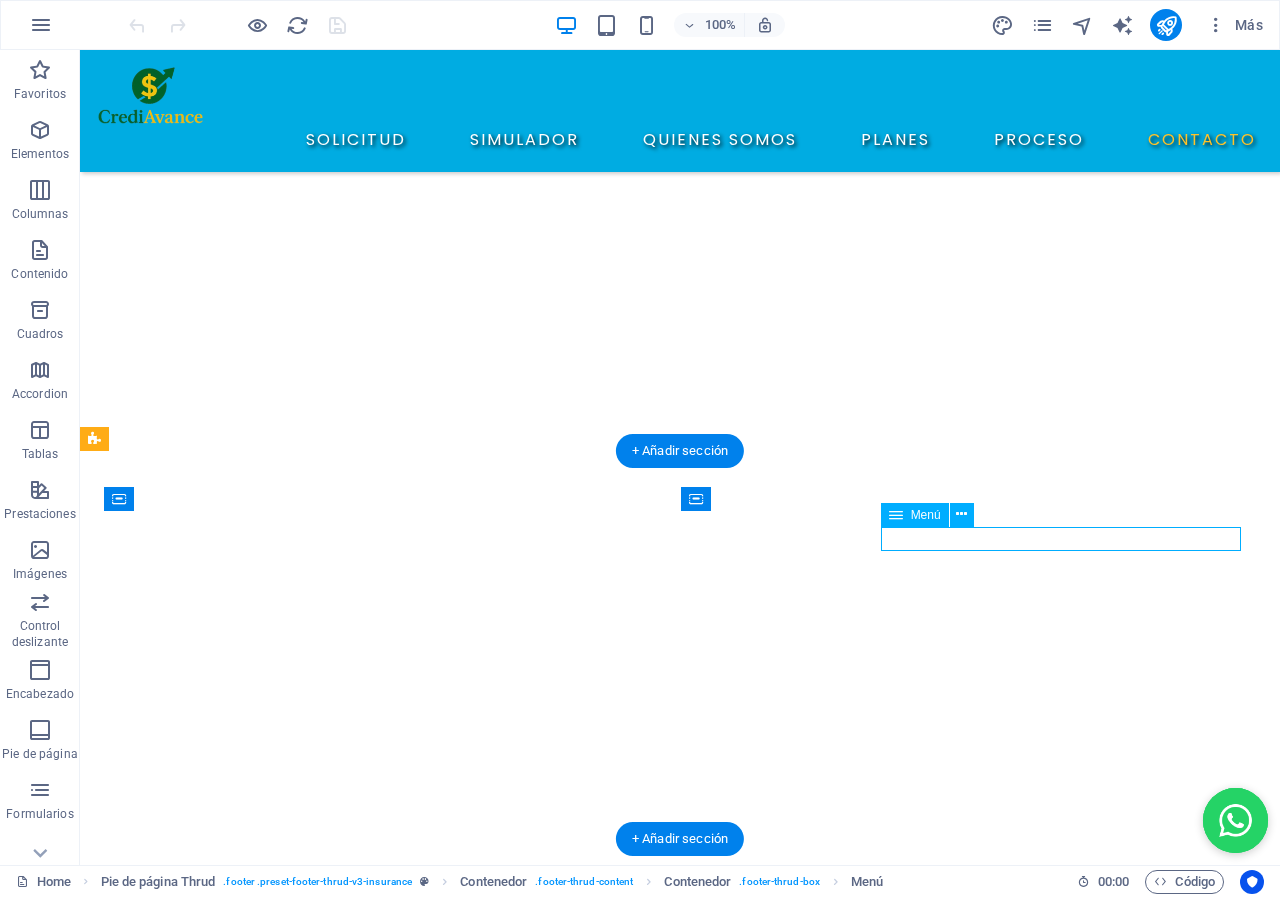 select on "overlay" 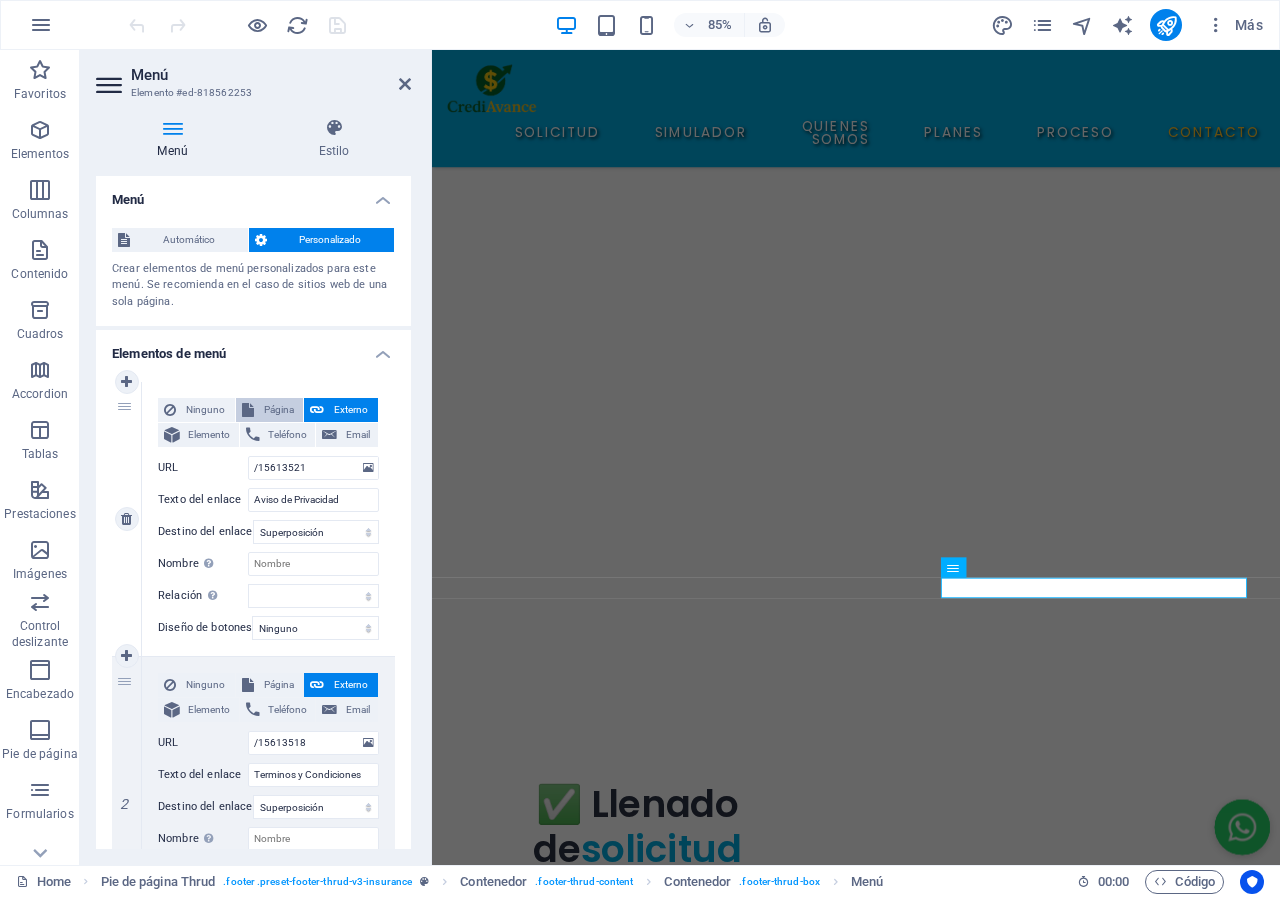 click on "Página" at bounding box center (279, 410) 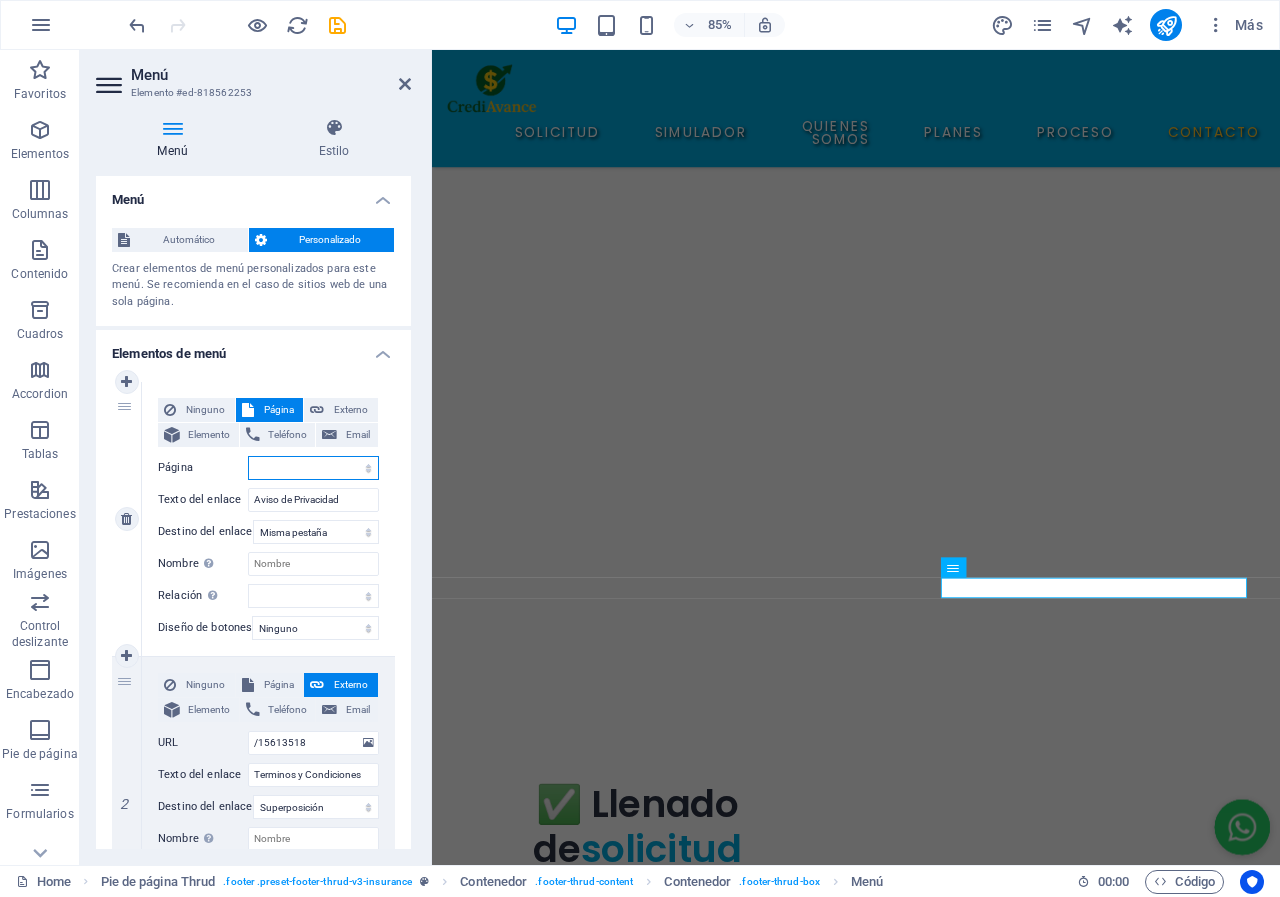 click on "Home Formulario Simulador Quienes Somos Planes Proceso Contacto Aviso de Privacidad Terminos y Condiciones" at bounding box center [313, 468] 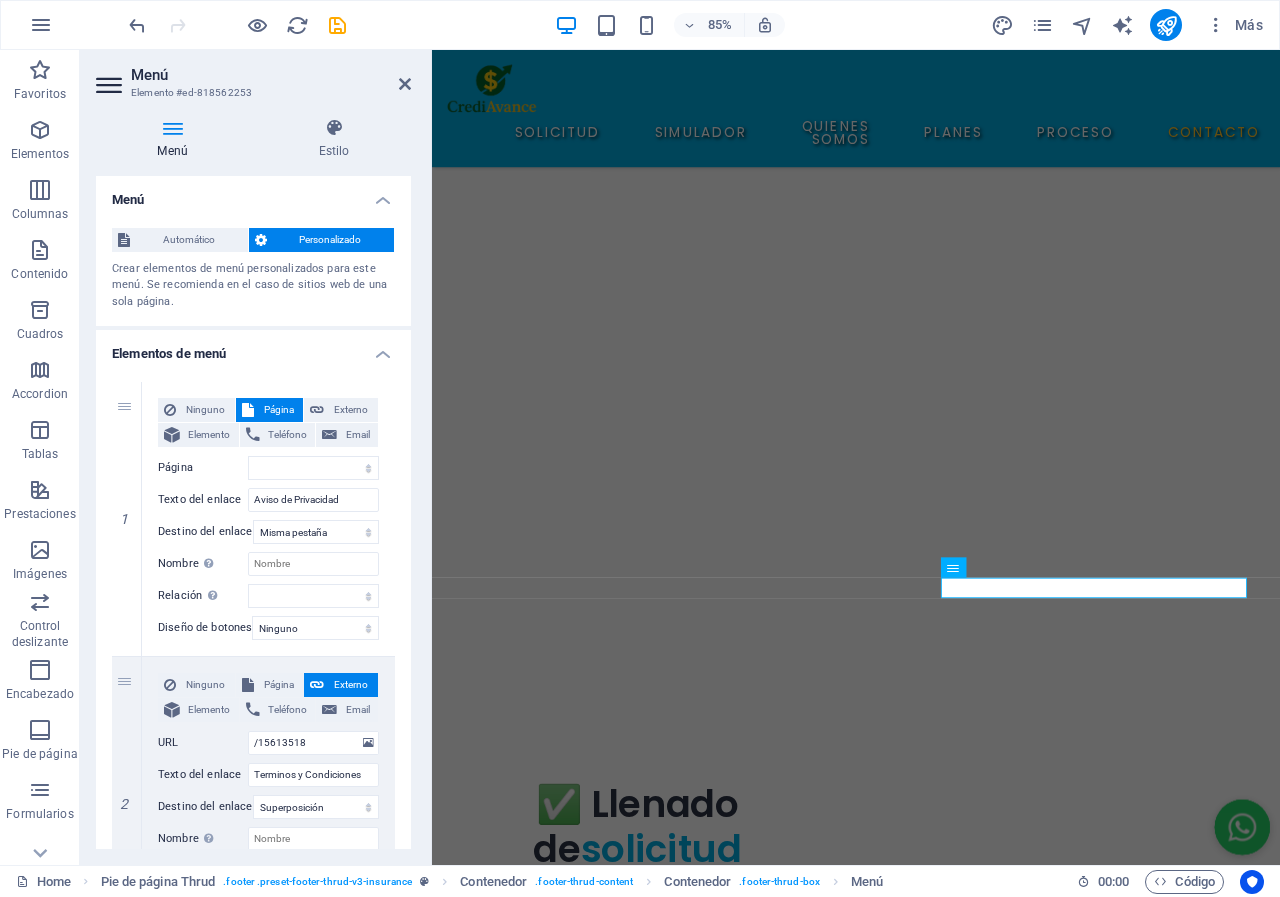 click on "Elementos de menú" at bounding box center [253, 348] 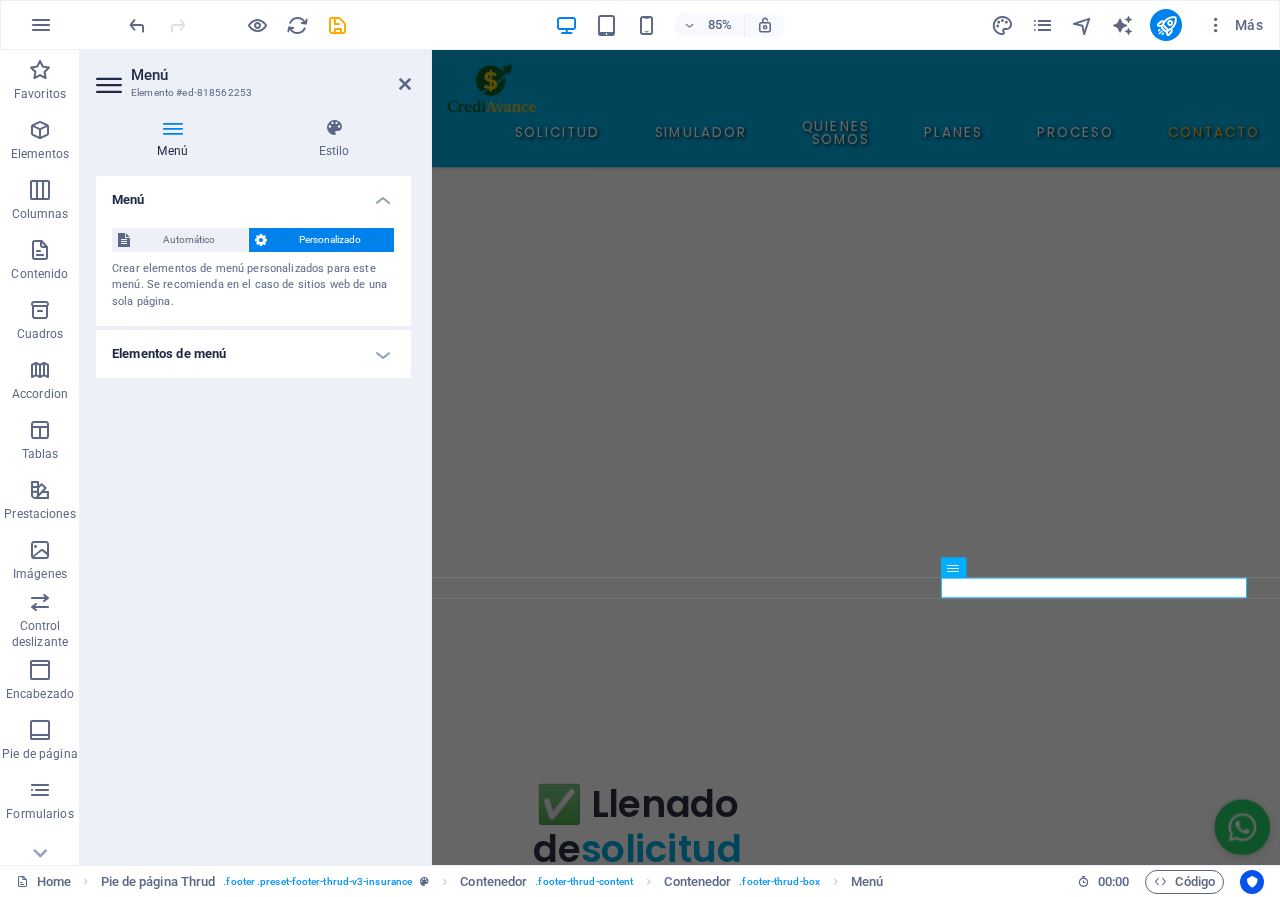 click on "Elementos de menú" at bounding box center (253, 354) 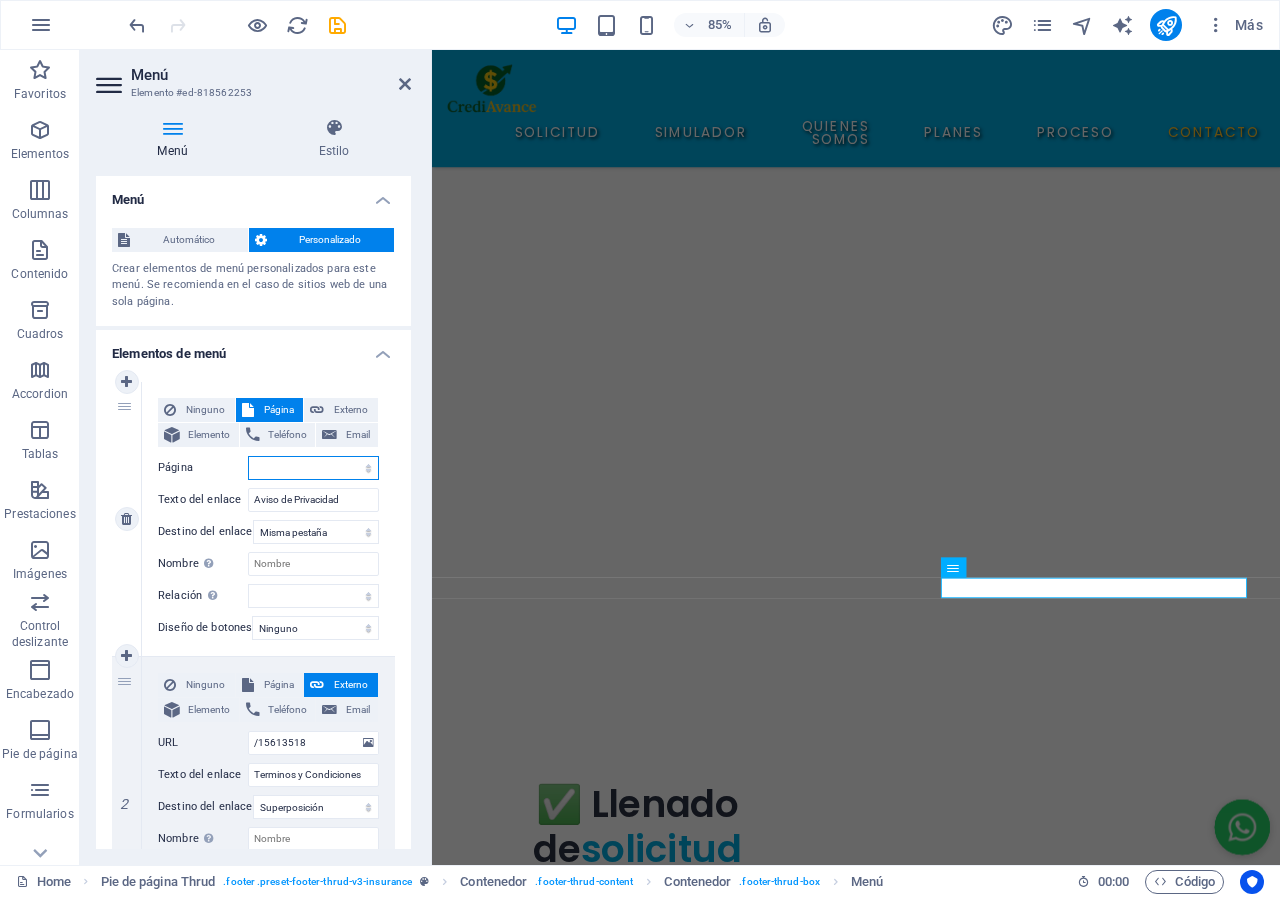 click on "Home Formulario Simulador Quienes Somos Planes Proceso Contacto Aviso de Privacidad Terminos y Condiciones" at bounding box center [313, 468] 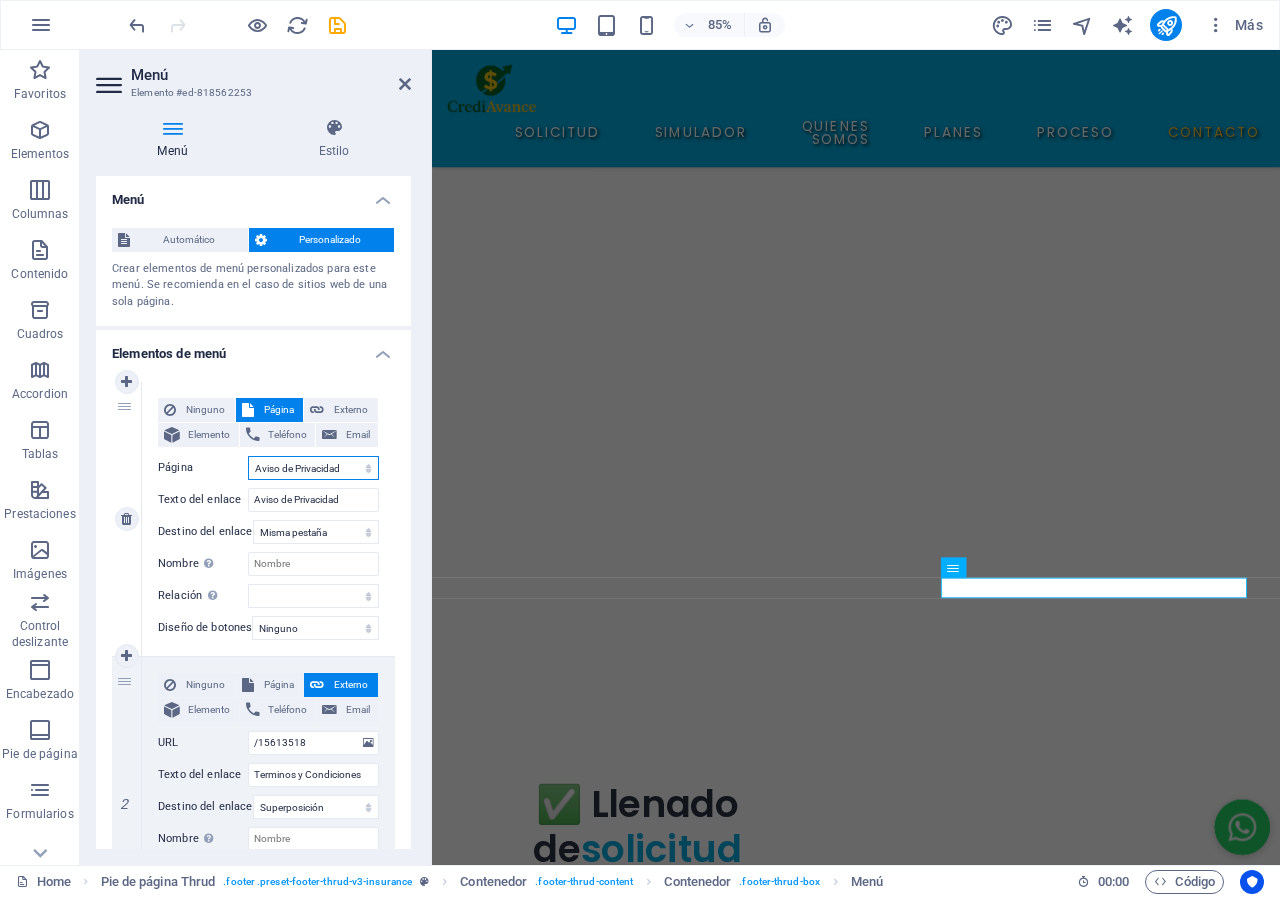 click on "Home Formulario Simulador Quienes Somos Planes Proceso Contacto Aviso de Privacidad Terminos y Condiciones" at bounding box center [313, 468] 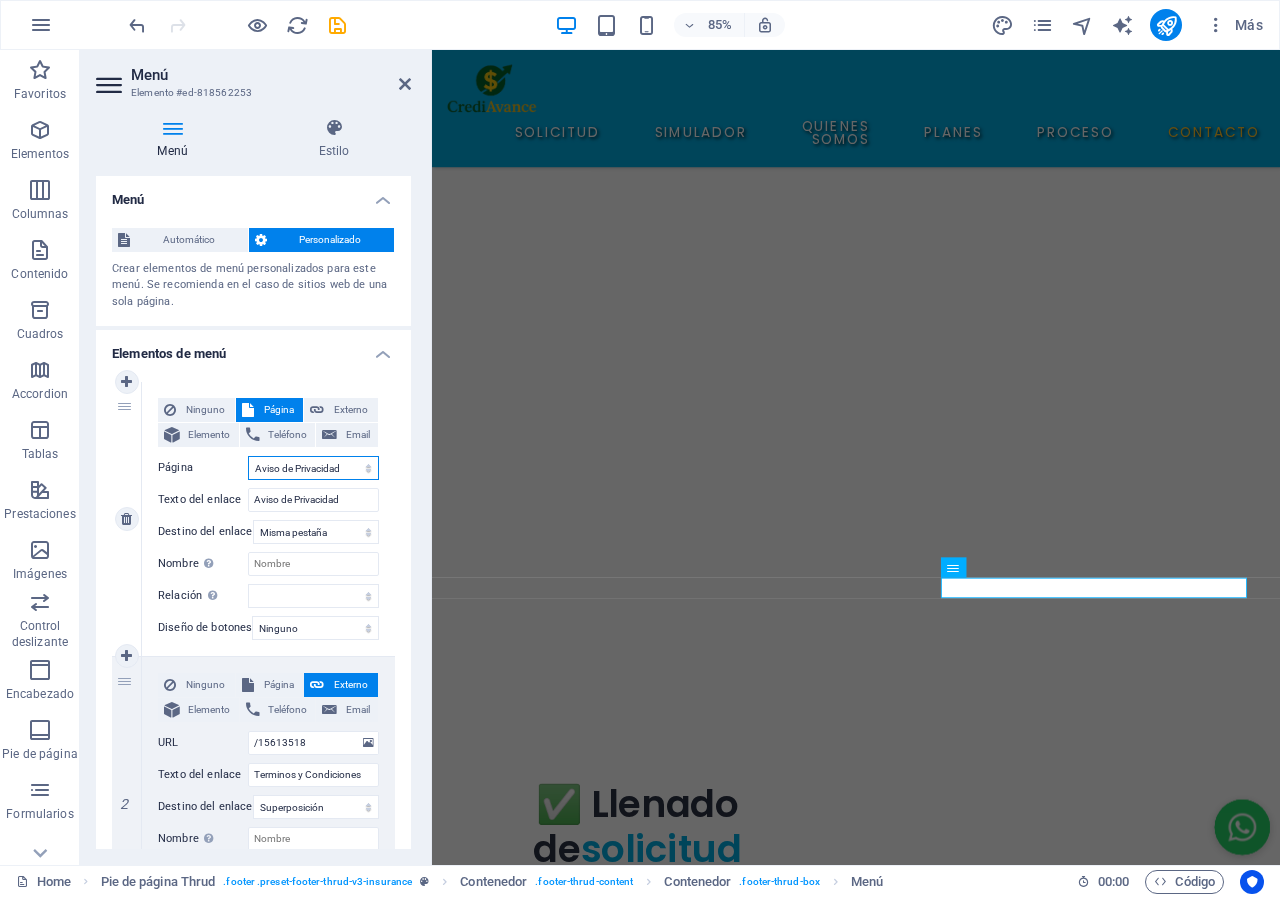 select 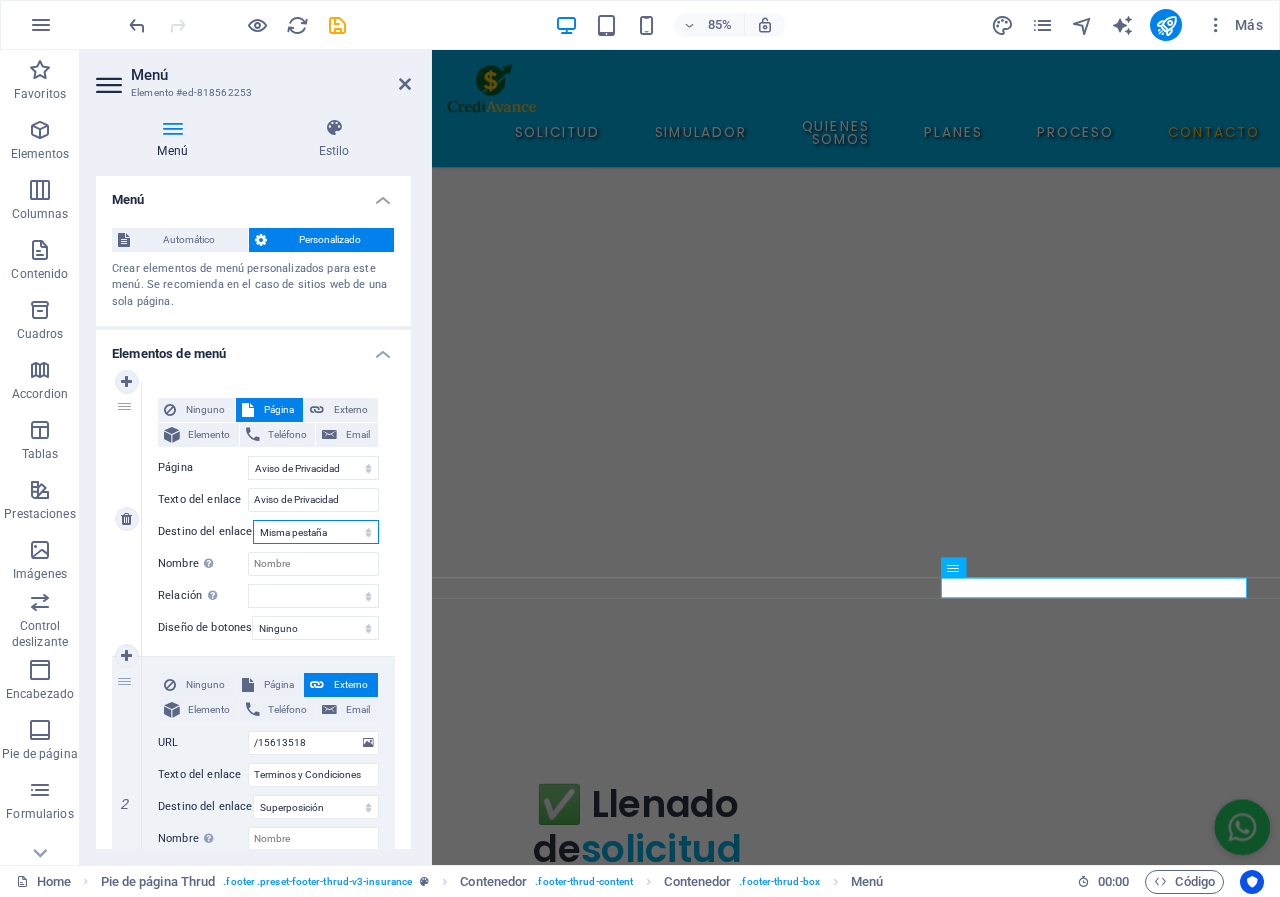 click on "Nueva pestaña Misma pestaña Superposición" at bounding box center (316, 532) 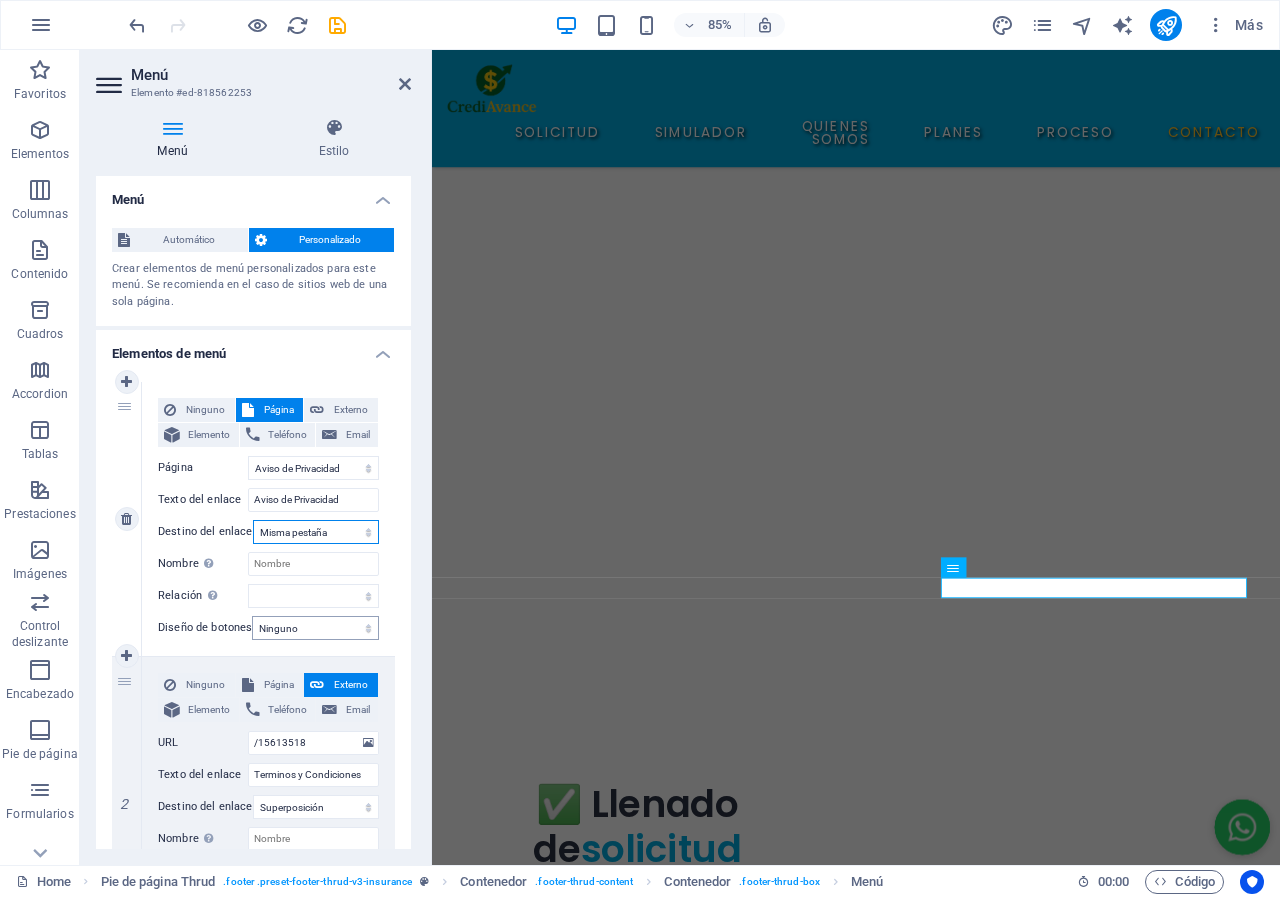 select on "overlay" 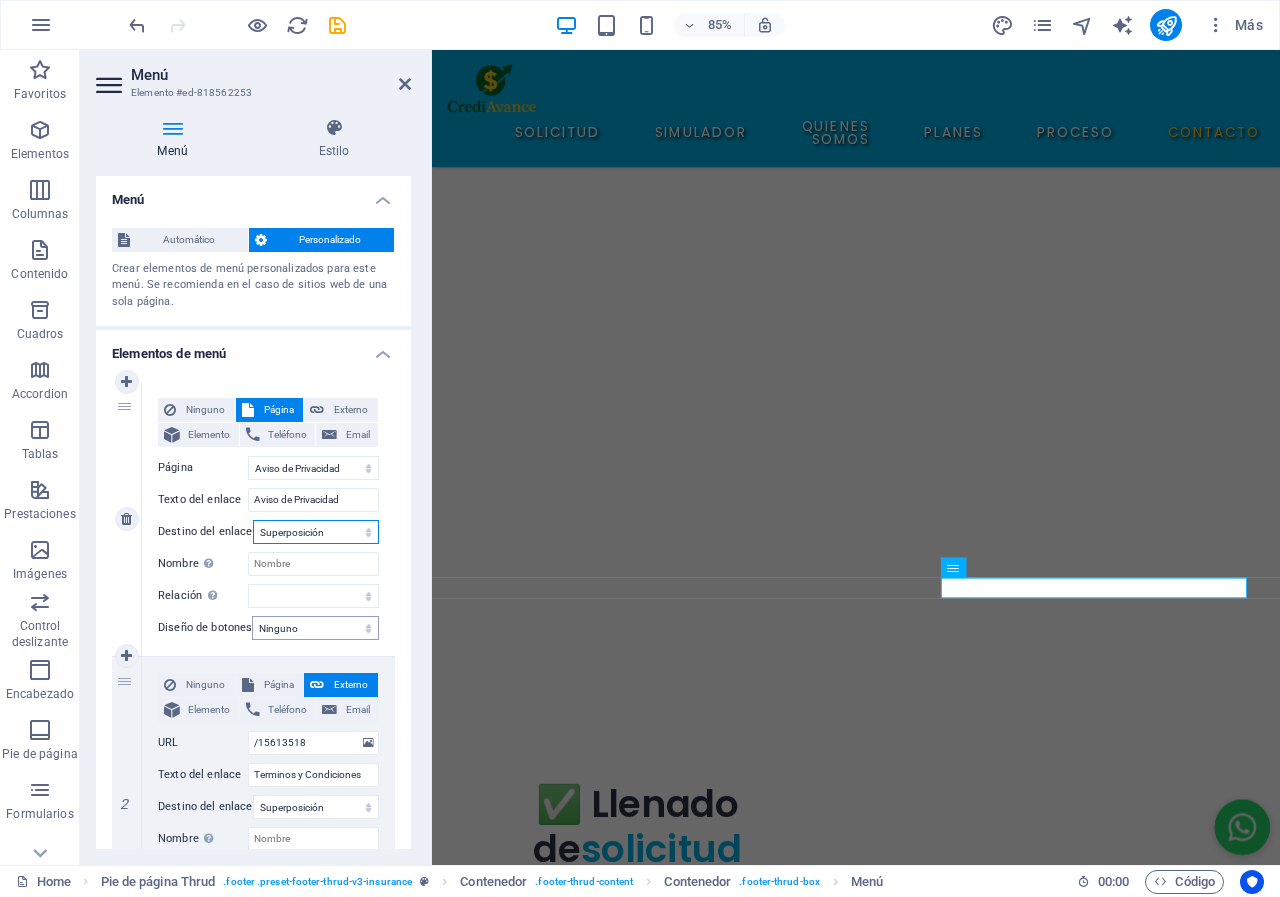 click on "Nueva pestaña Misma pestaña Superposición" at bounding box center (316, 532) 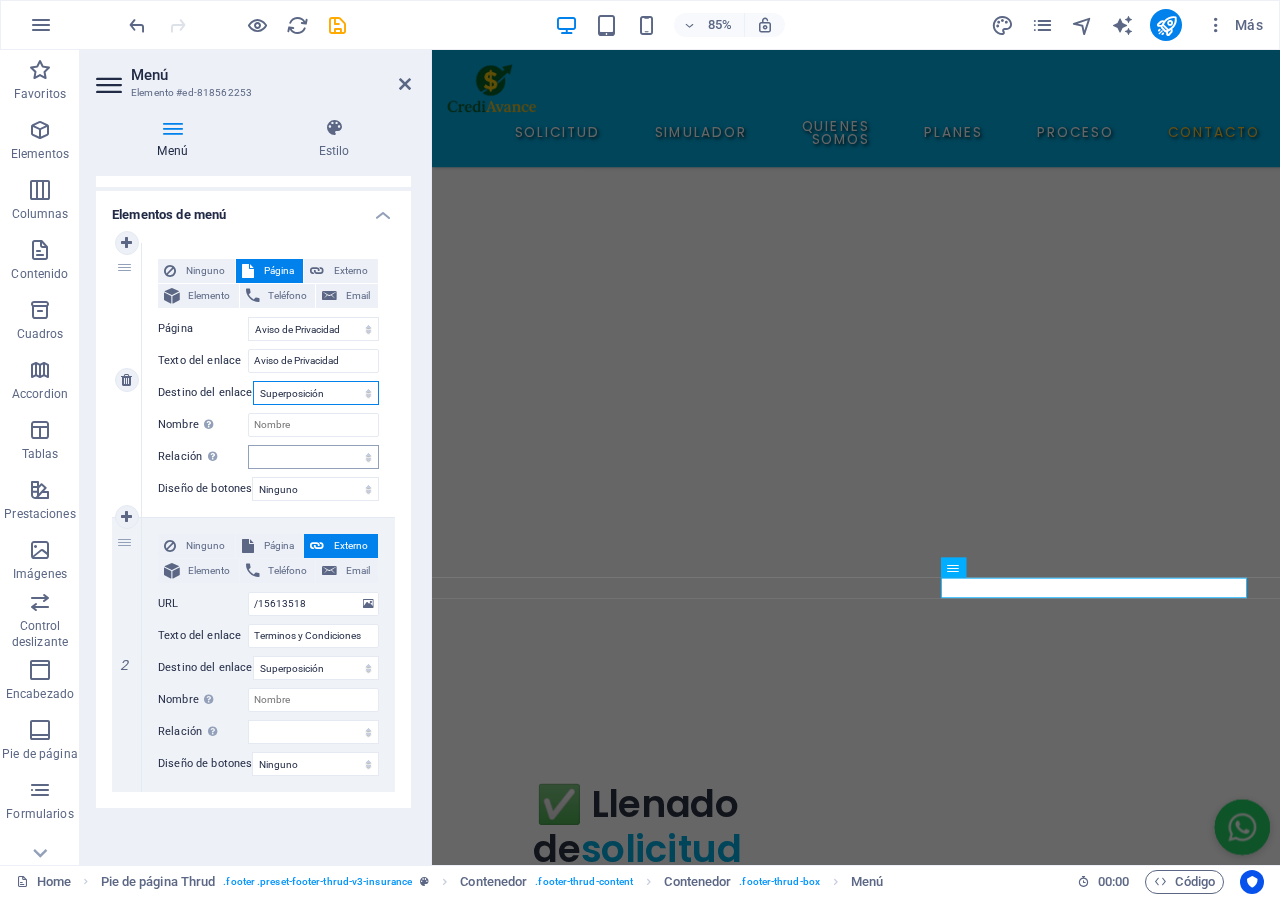 scroll, scrollTop: 151, scrollLeft: 0, axis: vertical 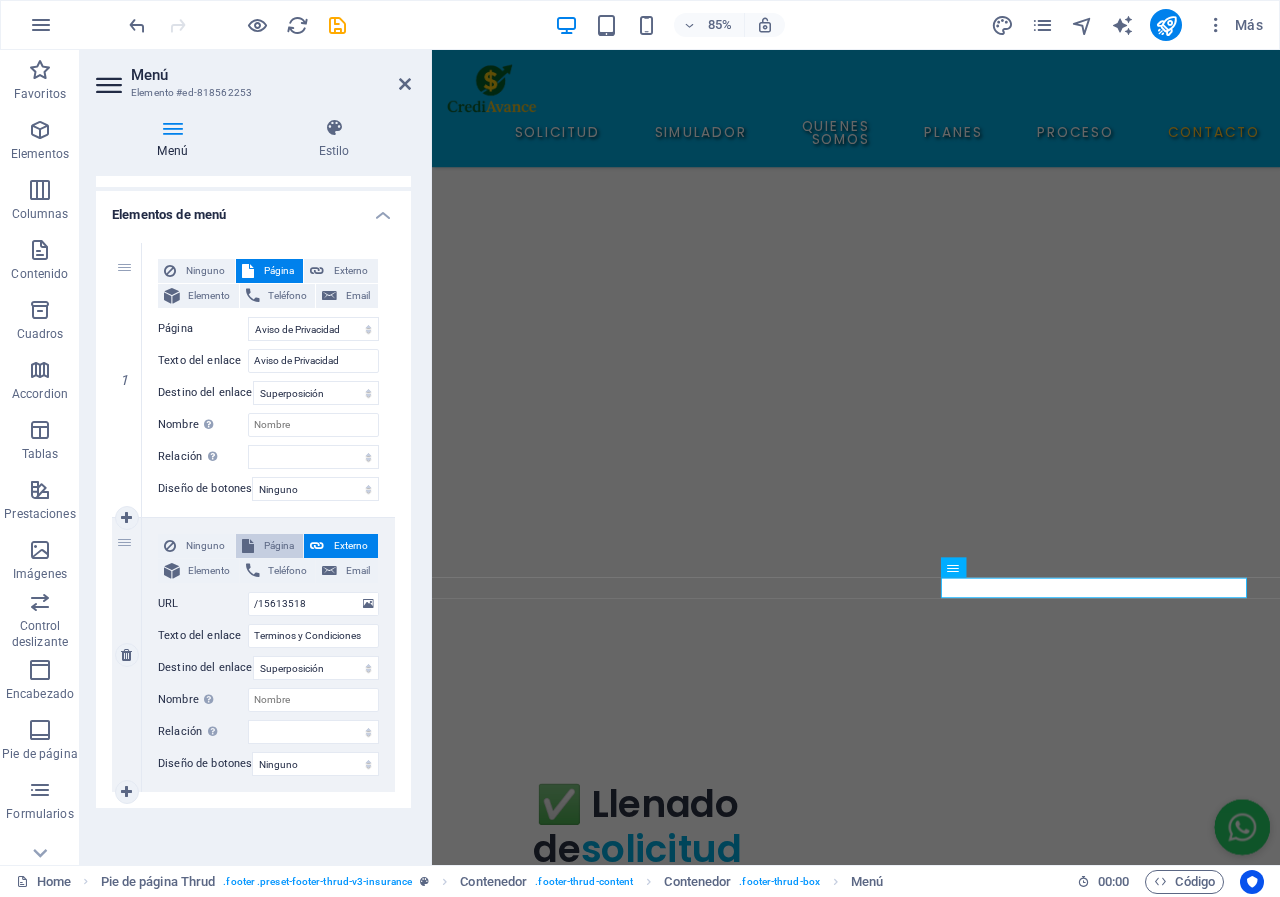 click on "Página" at bounding box center [279, 546] 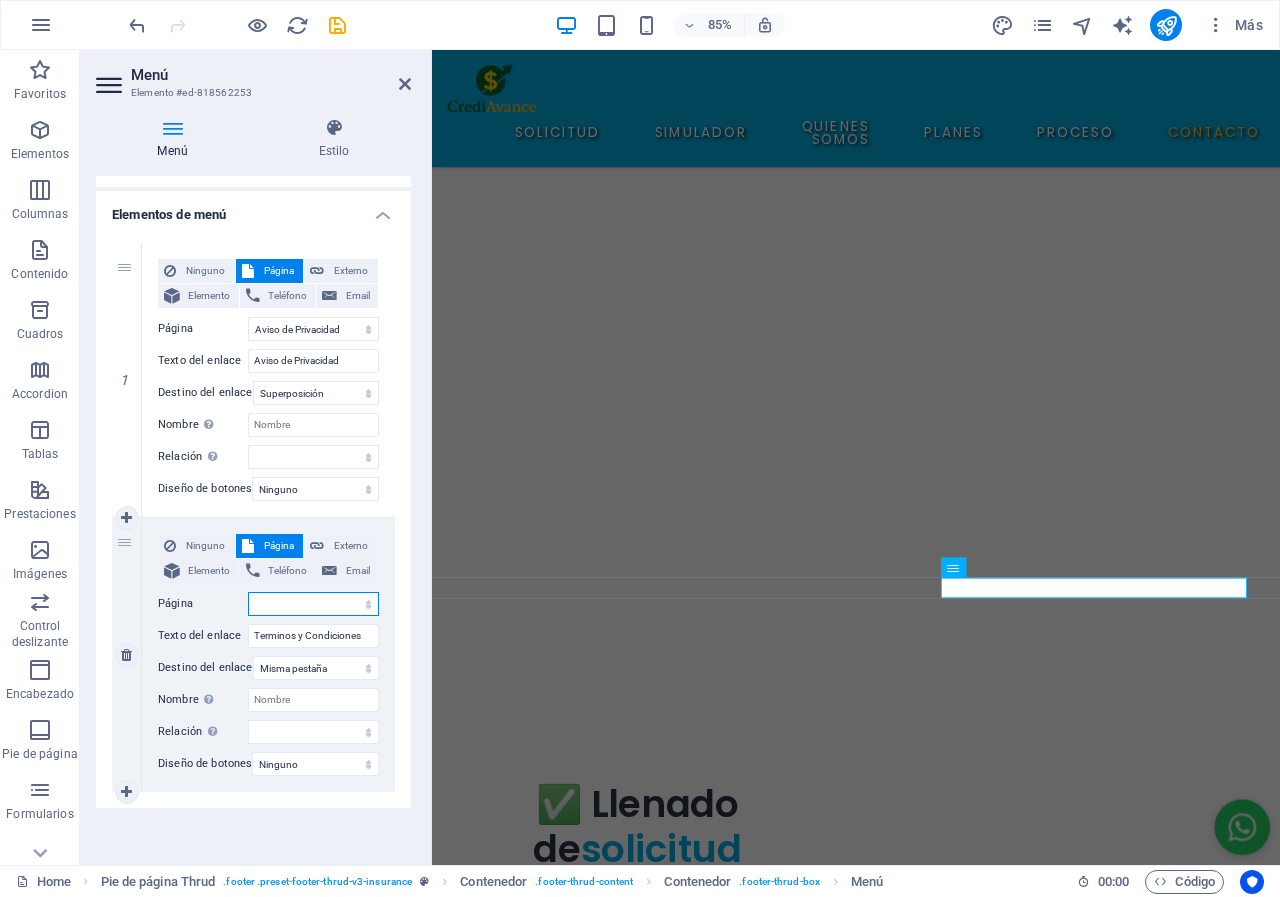 click on "Home Formulario Simulador Quienes Somos Planes Proceso Contacto Aviso de Privacidad Terminos y Condiciones" at bounding box center [313, 604] 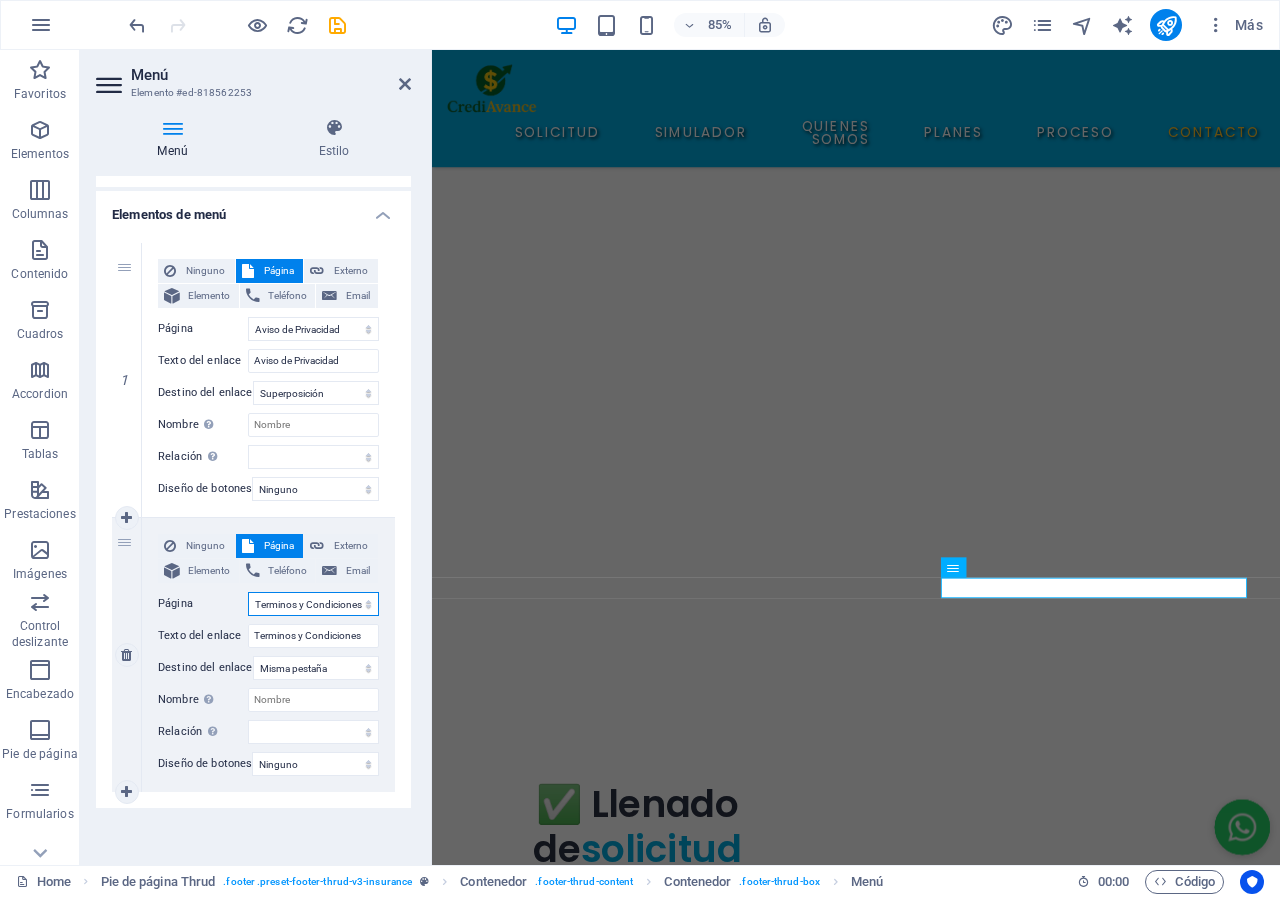 click on "Home Formulario Simulador Quienes Somos Planes Proceso Contacto Aviso de Privacidad Terminos y Condiciones" at bounding box center [313, 604] 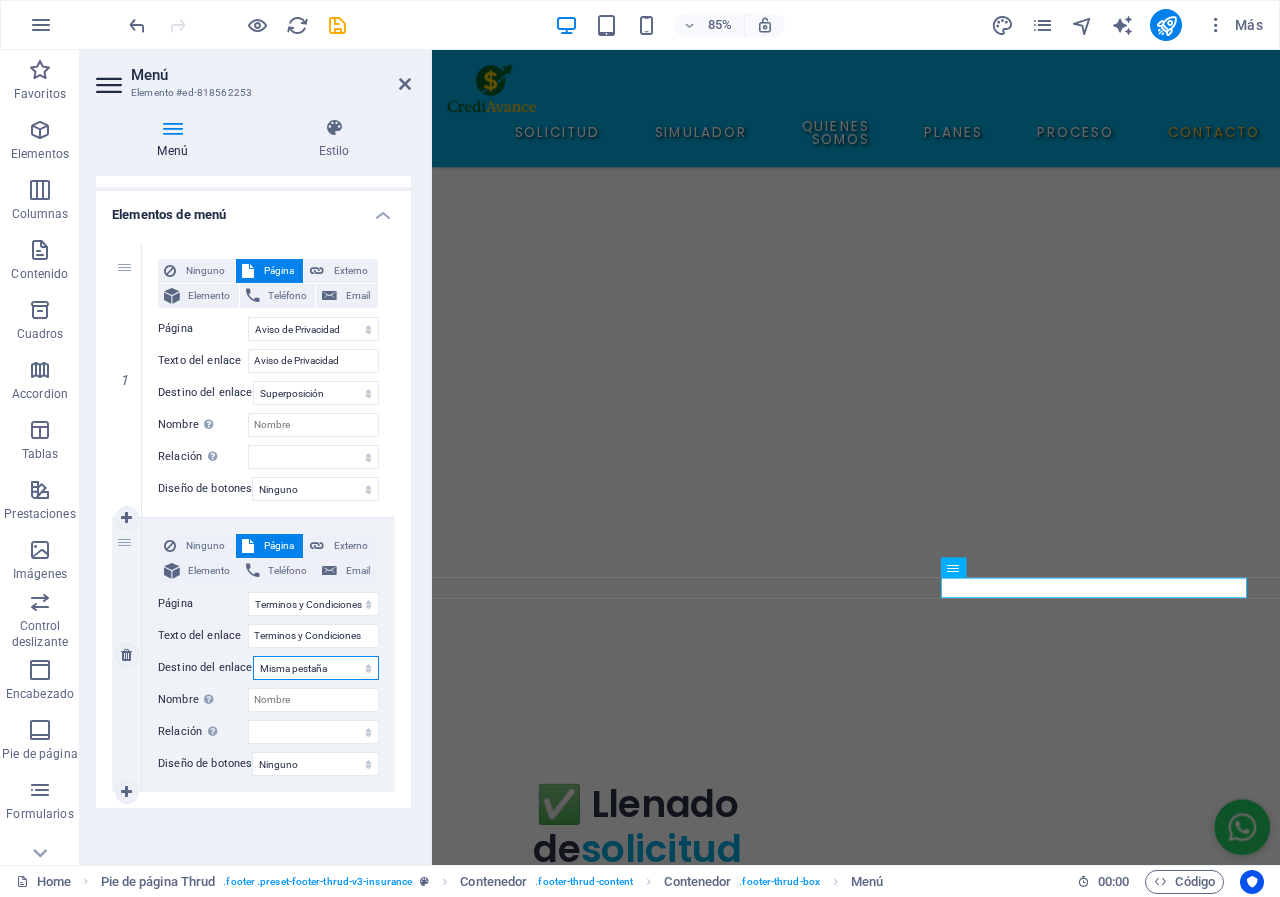 click on "Nueva pestaña Misma pestaña Superposición" at bounding box center [316, 668] 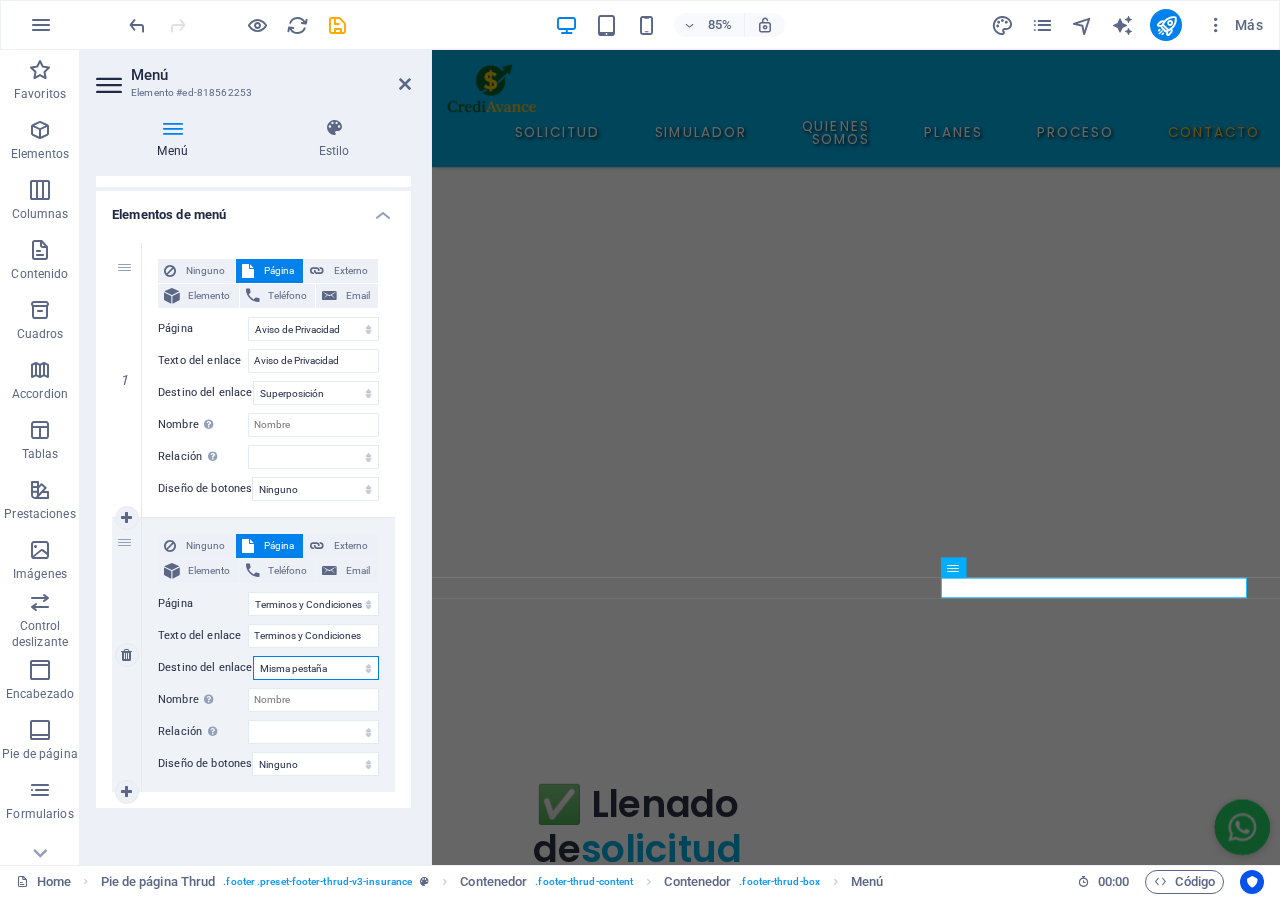 select on "overlay" 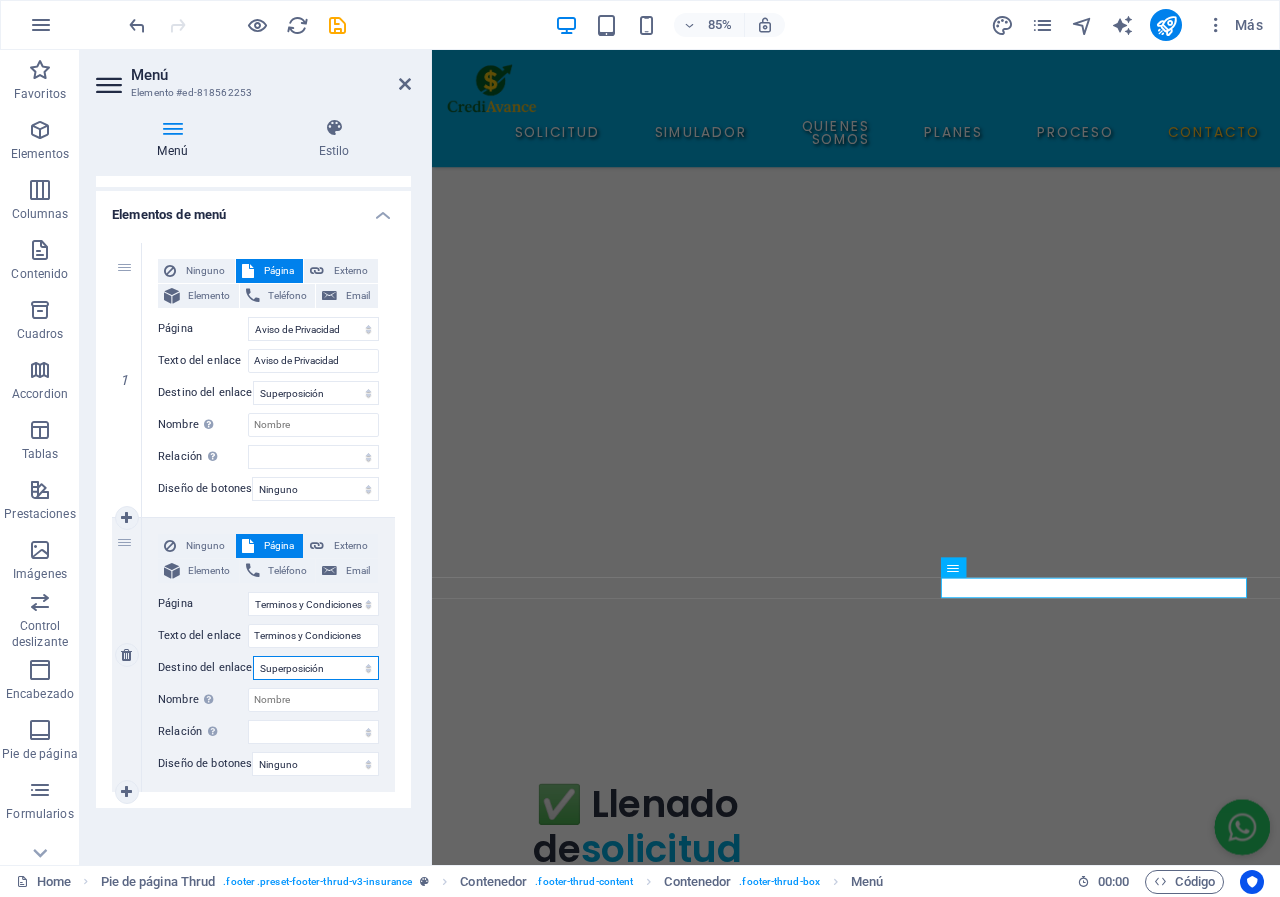 click on "Nueva pestaña Misma pestaña Superposición" at bounding box center (316, 668) 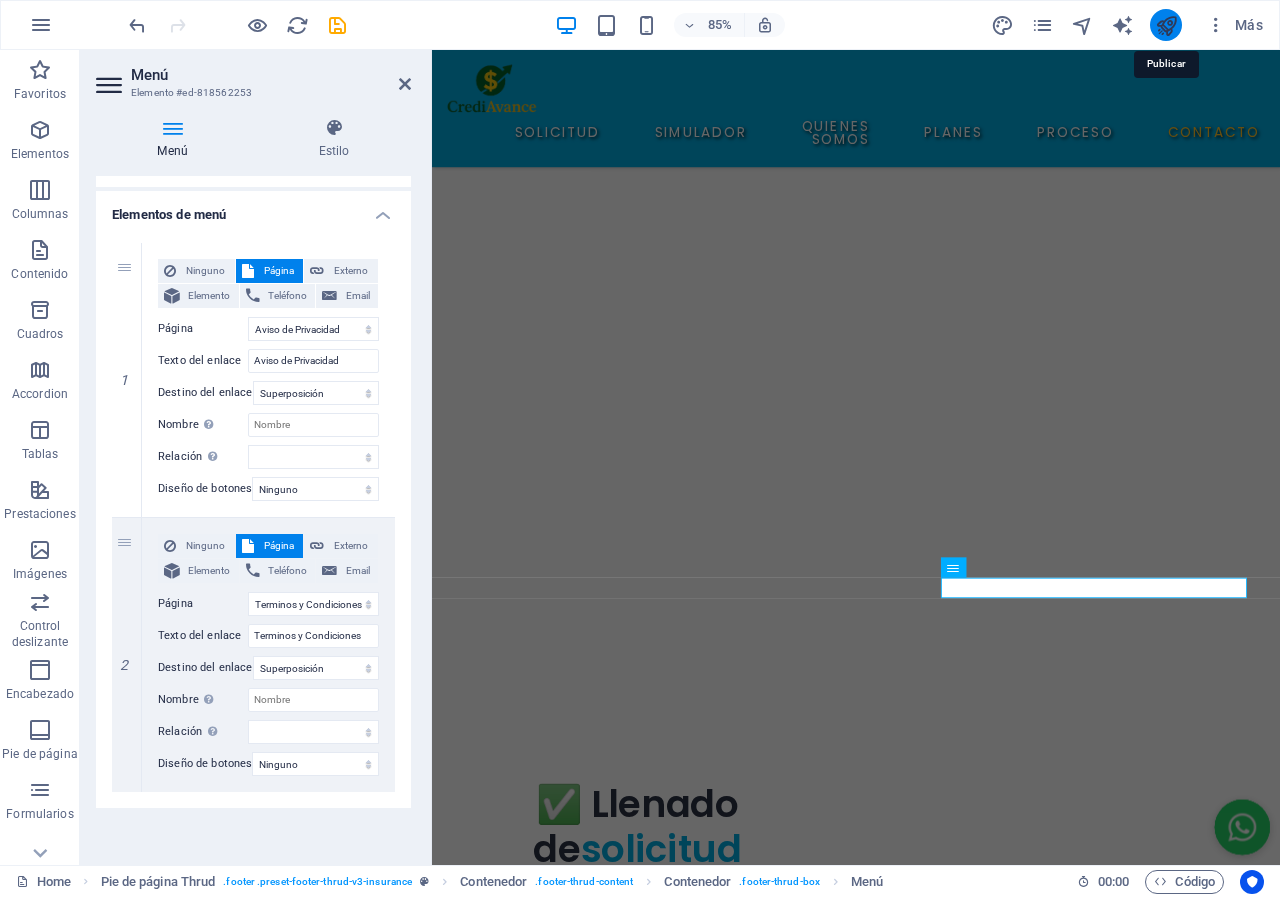 click at bounding box center (1166, 25) 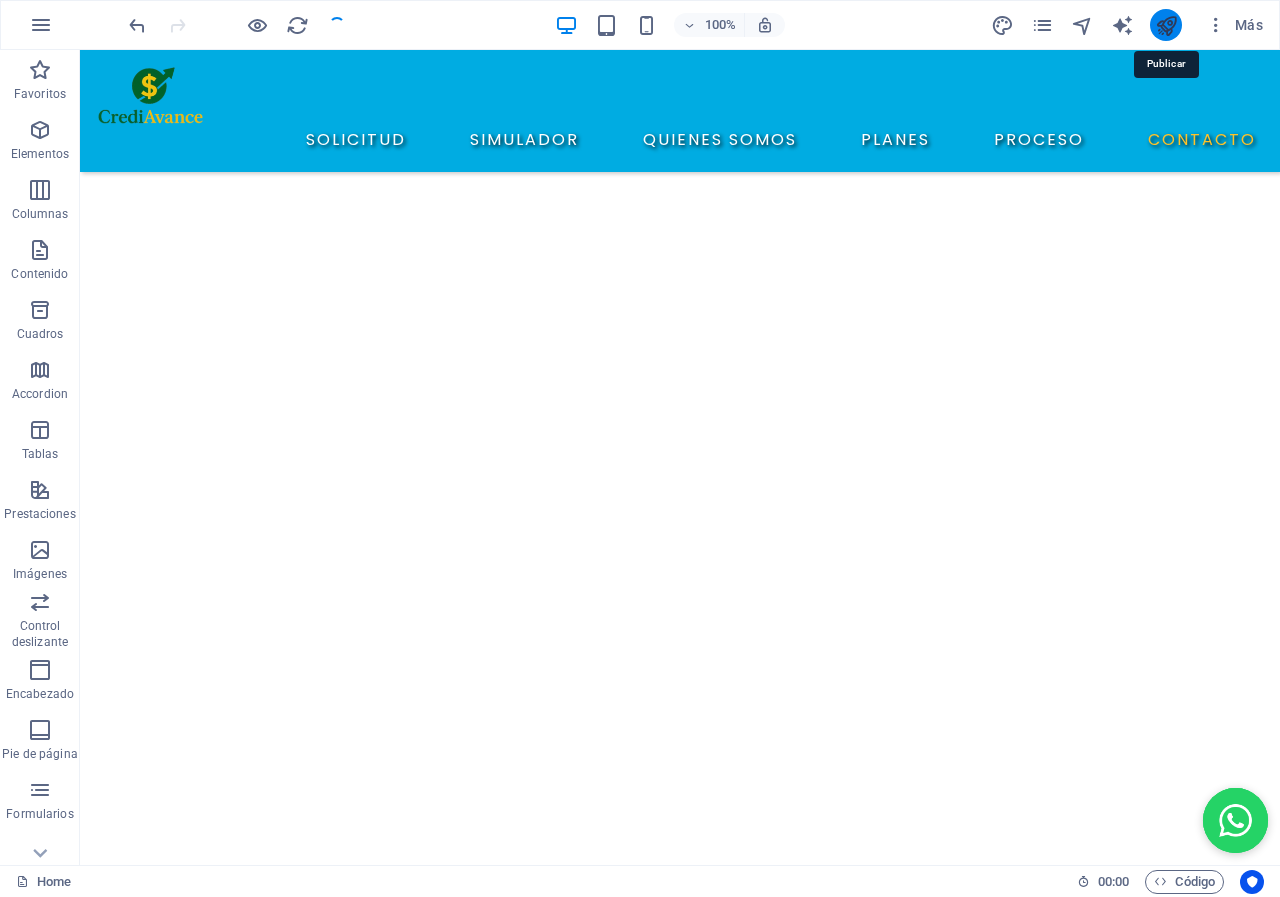 scroll, scrollTop: 10897, scrollLeft: 0, axis: vertical 